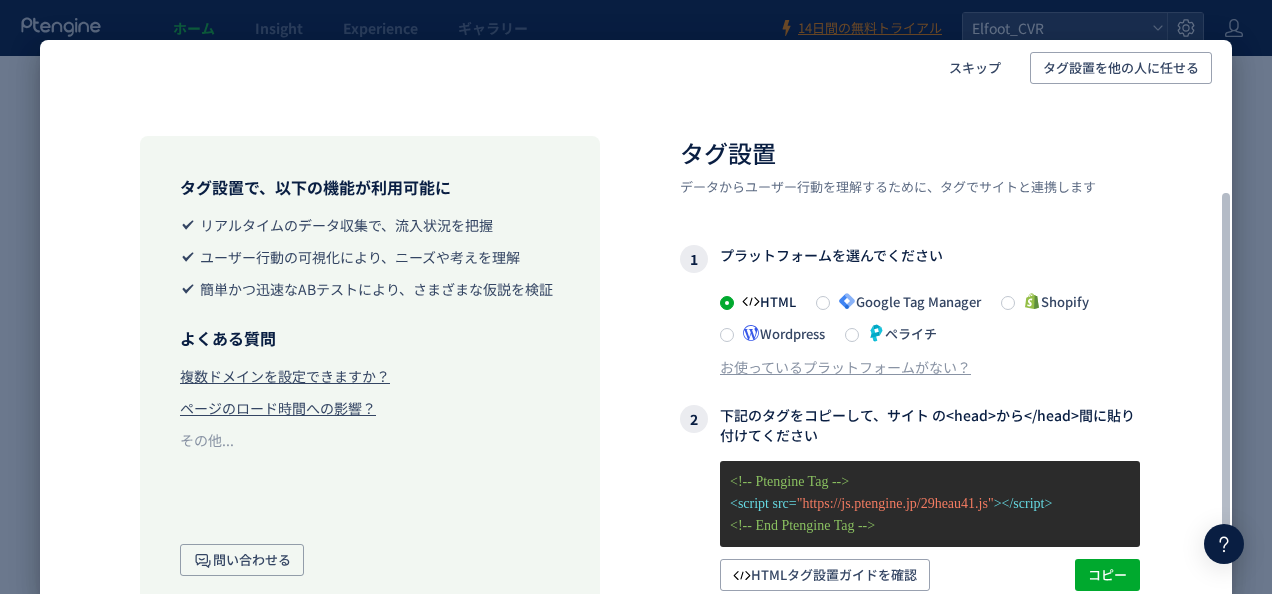 scroll, scrollTop: 0, scrollLeft: 0, axis: both 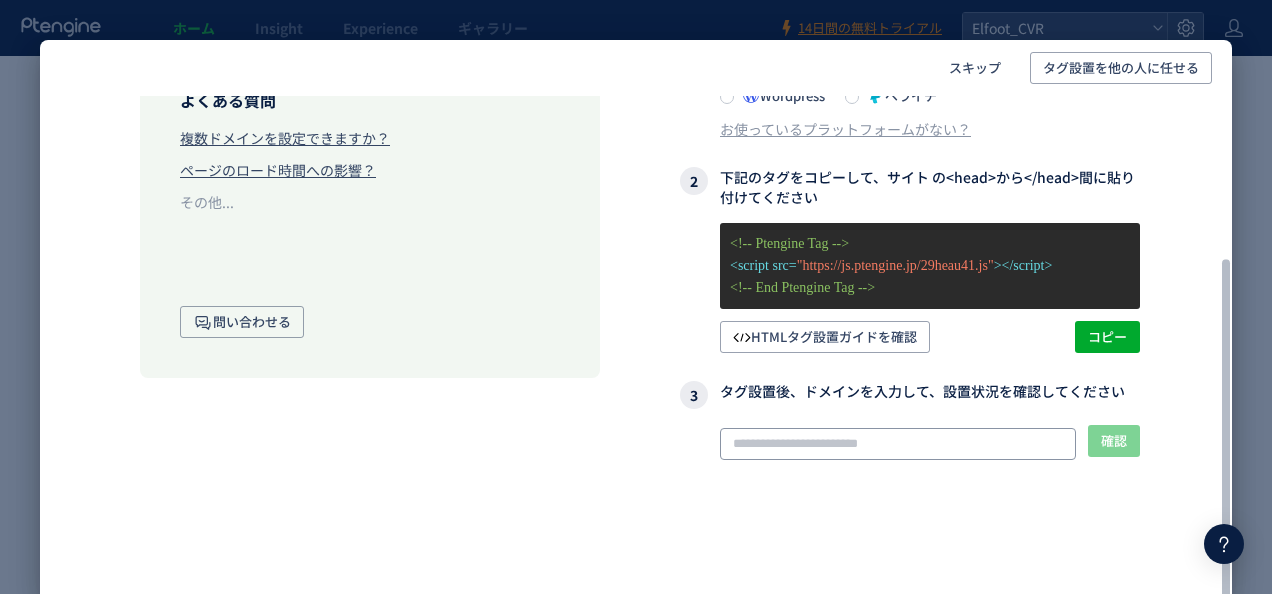 click 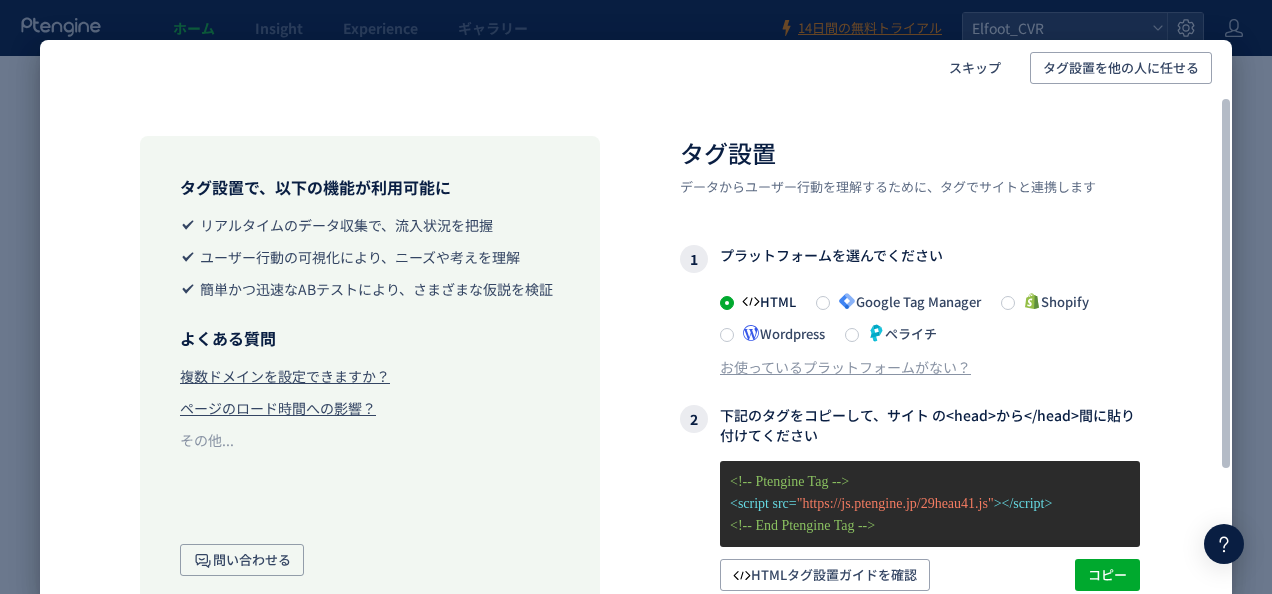 scroll, scrollTop: 238, scrollLeft: 0, axis: vertical 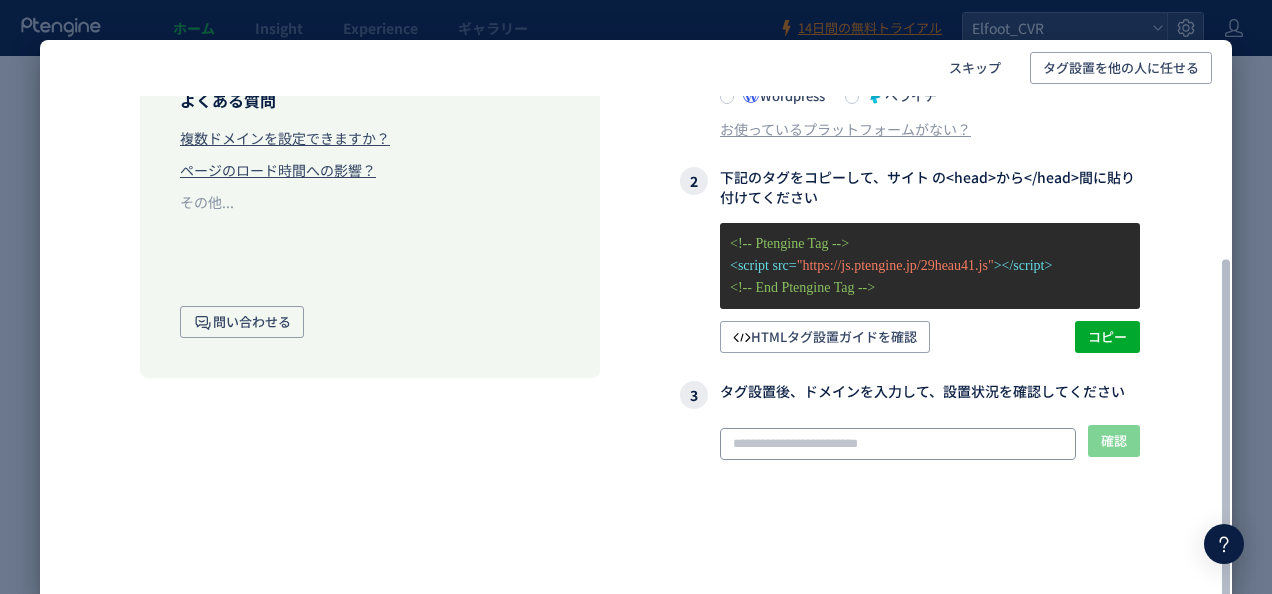 paste on "**********" 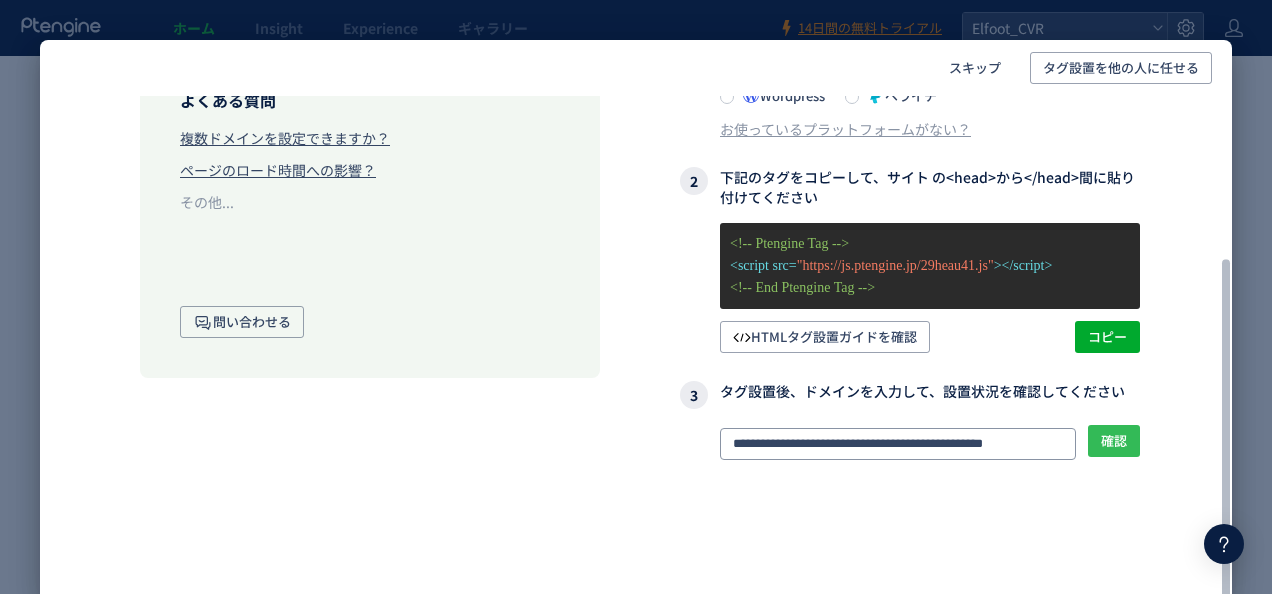 type on "**********" 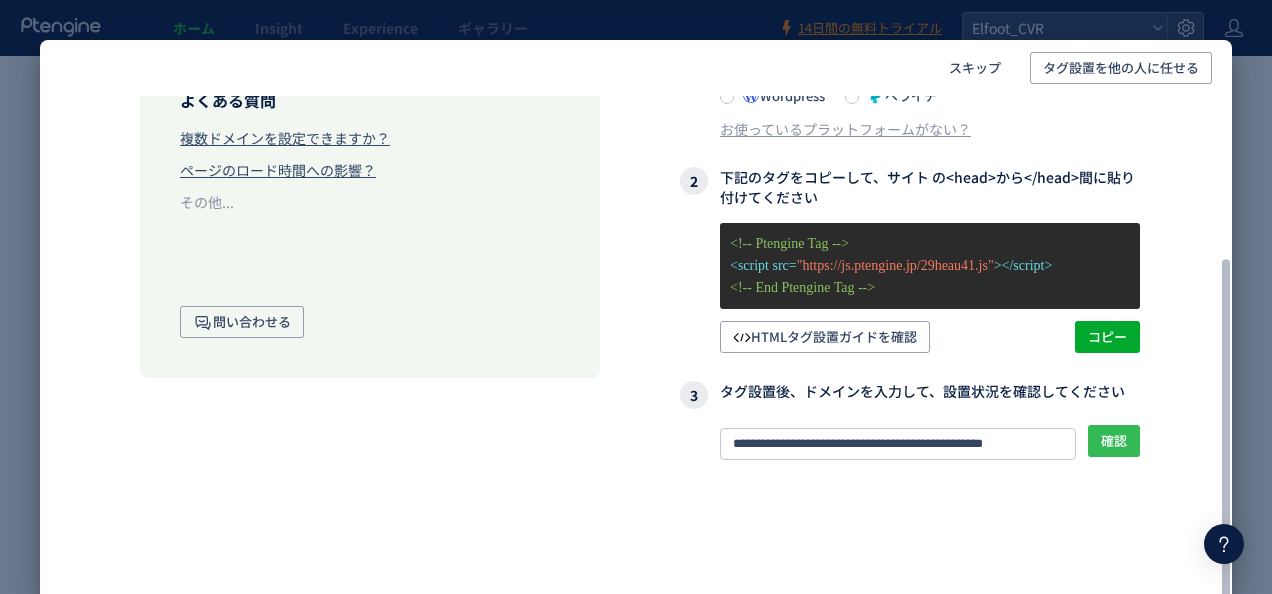 click on "確認" at bounding box center [1114, 441] 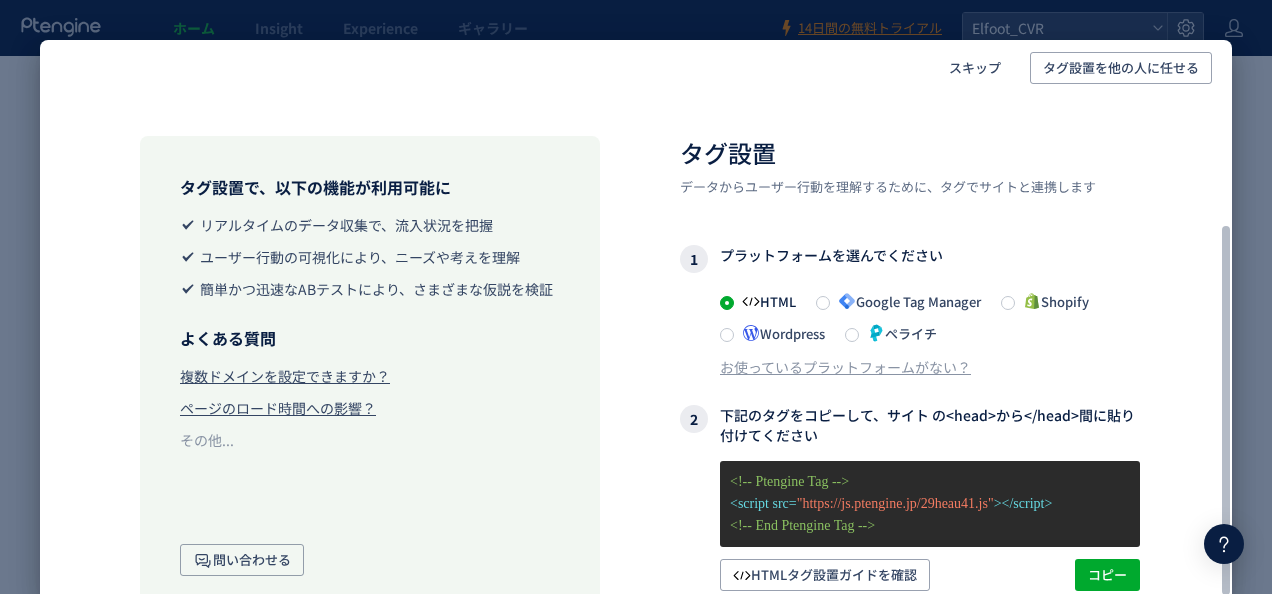 scroll, scrollTop: 196, scrollLeft: 0, axis: vertical 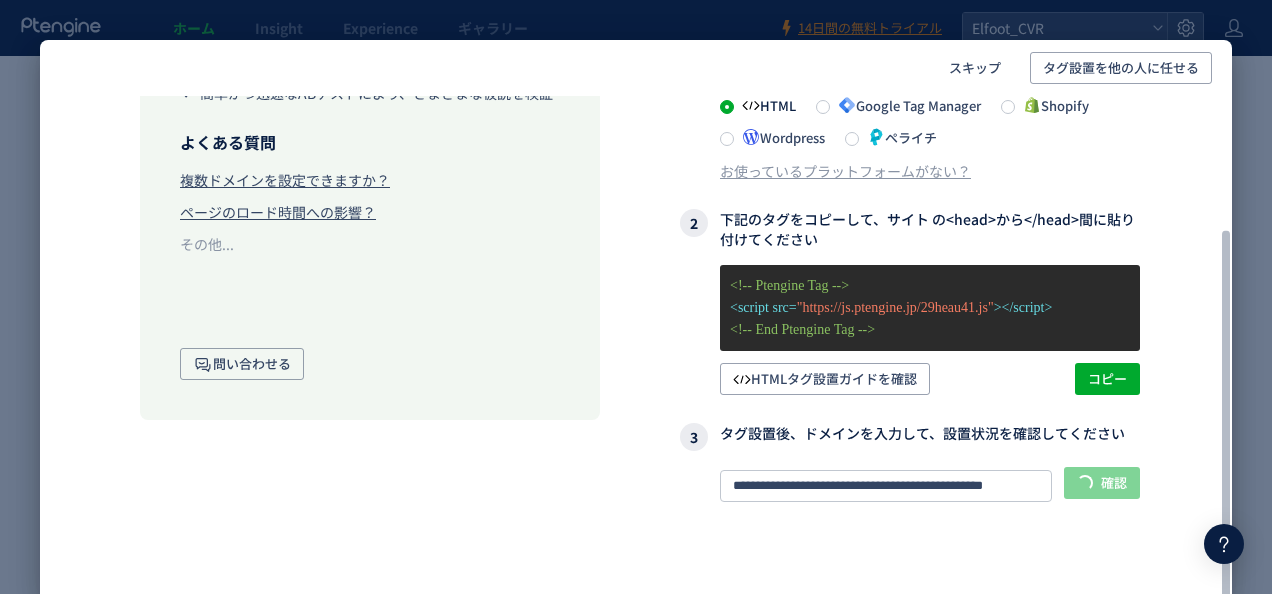click on "HTMLタグ設置ガイドを確認 コピー" at bounding box center (930, 379) 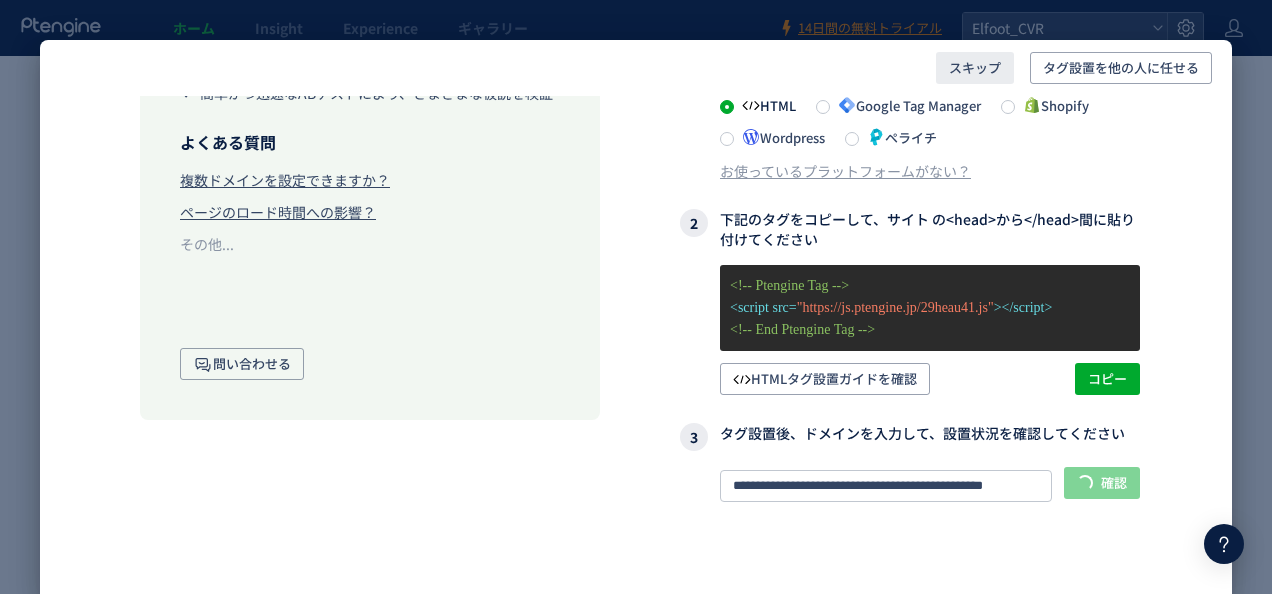 click on "スキップ" at bounding box center [975, 68] 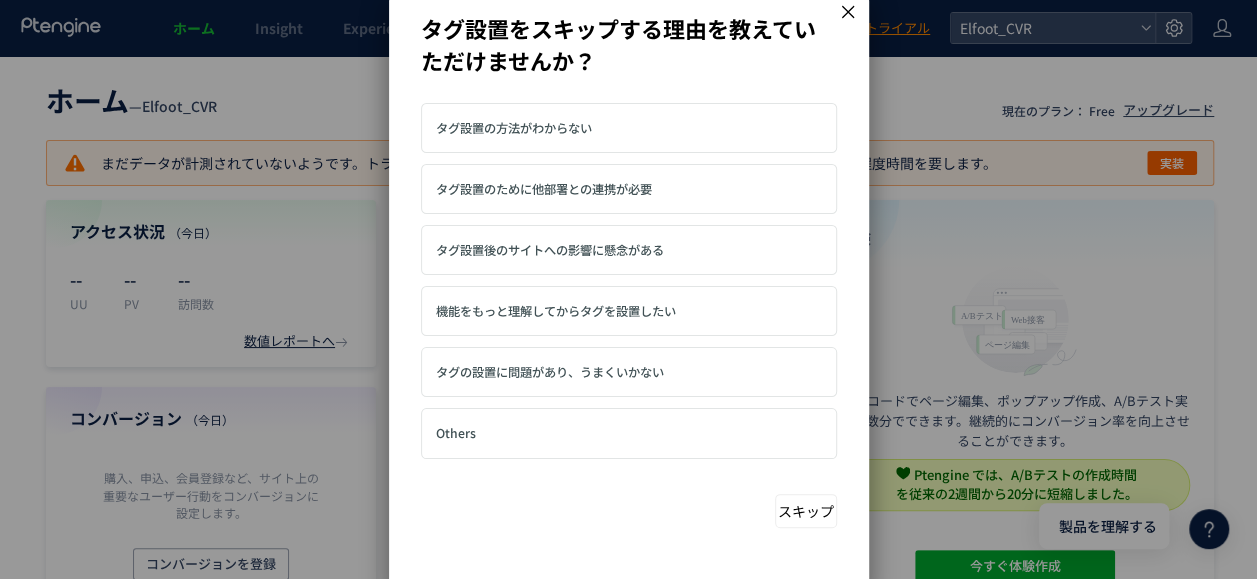 click 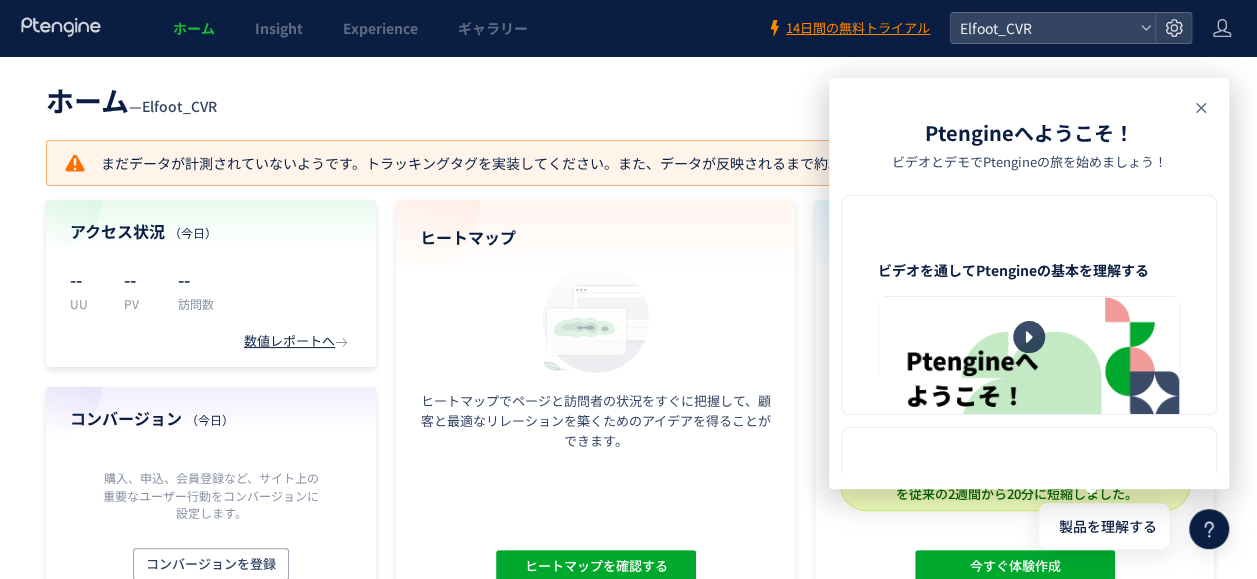 click 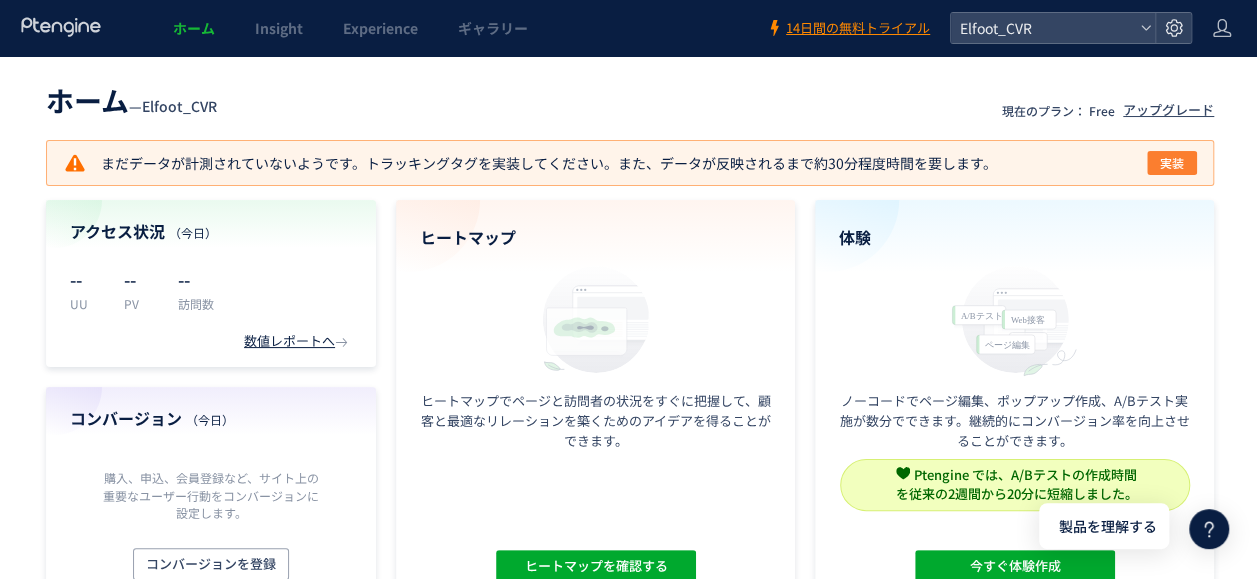 click on "実装" at bounding box center (1172, 163) 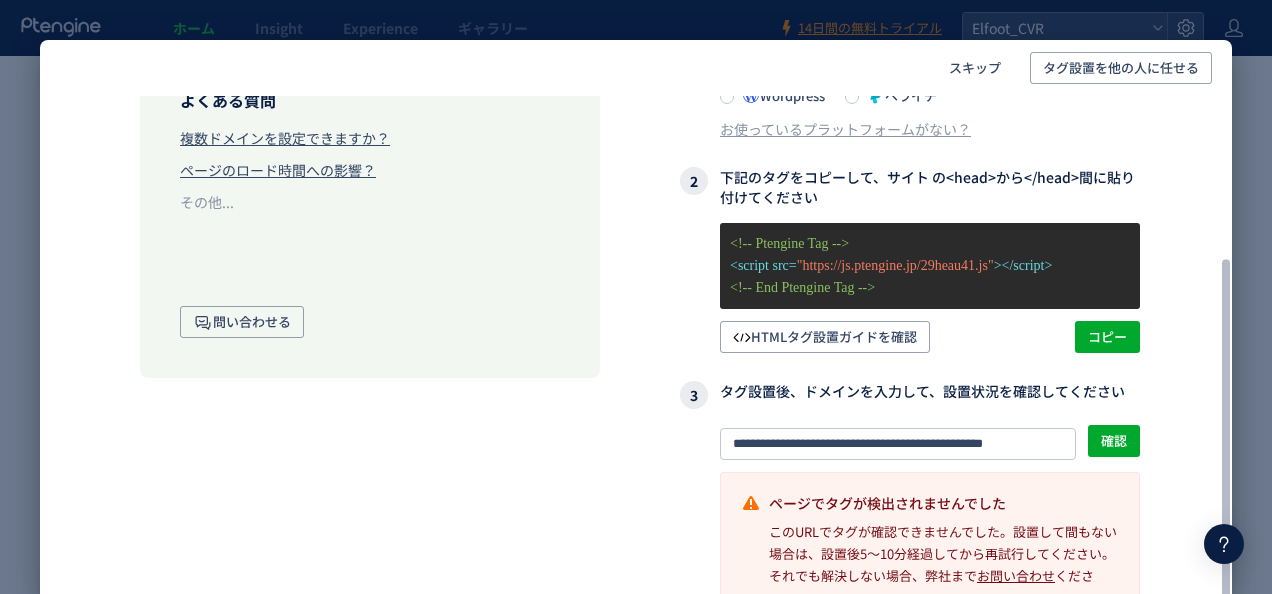 scroll, scrollTop: 0, scrollLeft: 0, axis: both 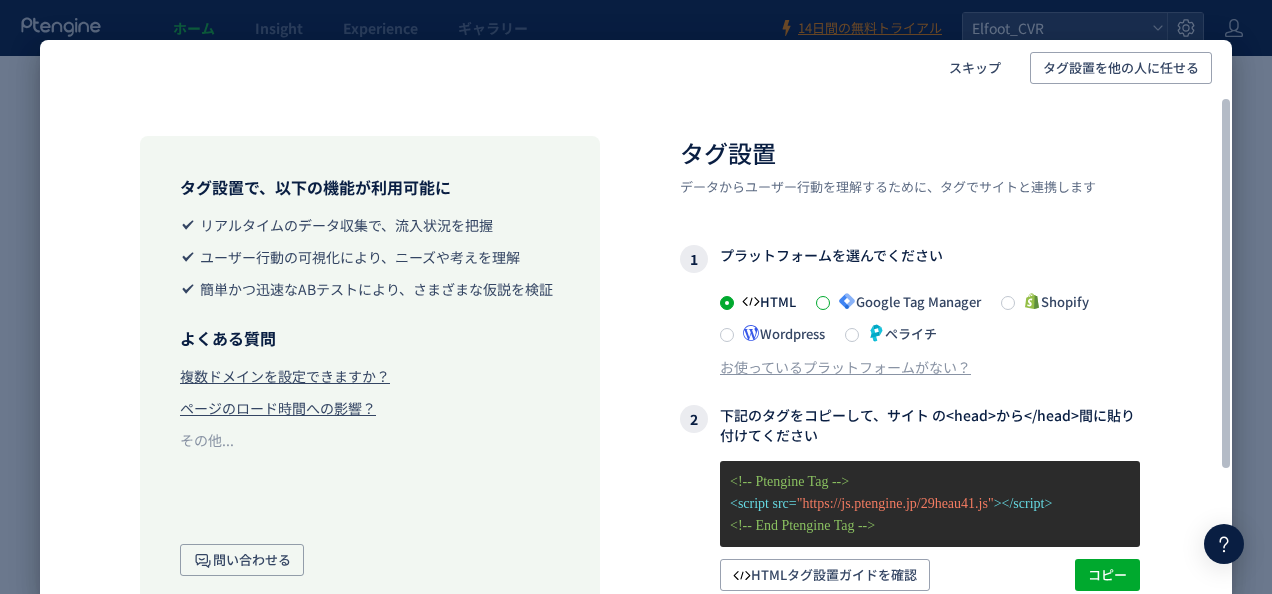 click at bounding box center (823, 303) 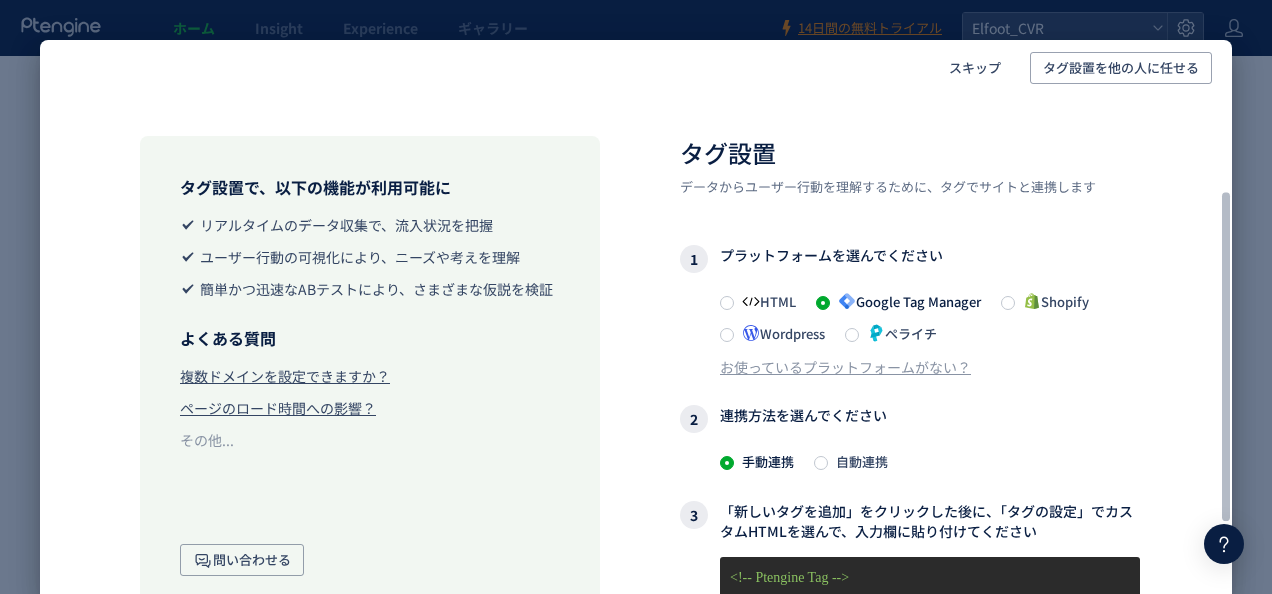 scroll, scrollTop: 194, scrollLeft: 0, axis: vertical 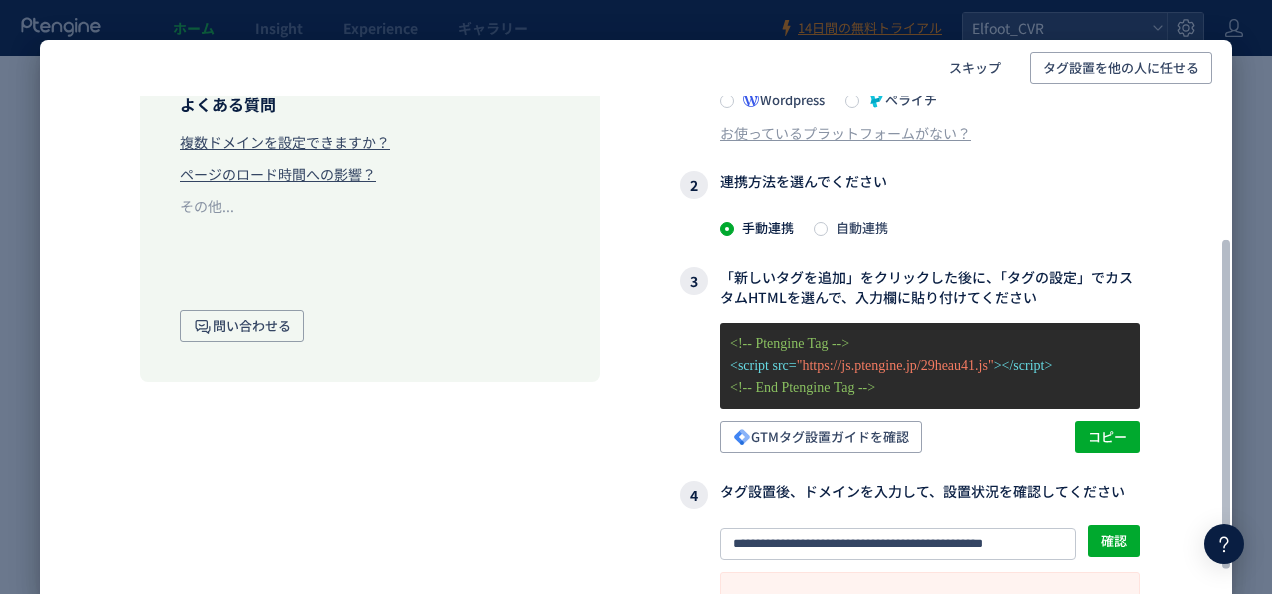 click at bounding box center (821, 229) 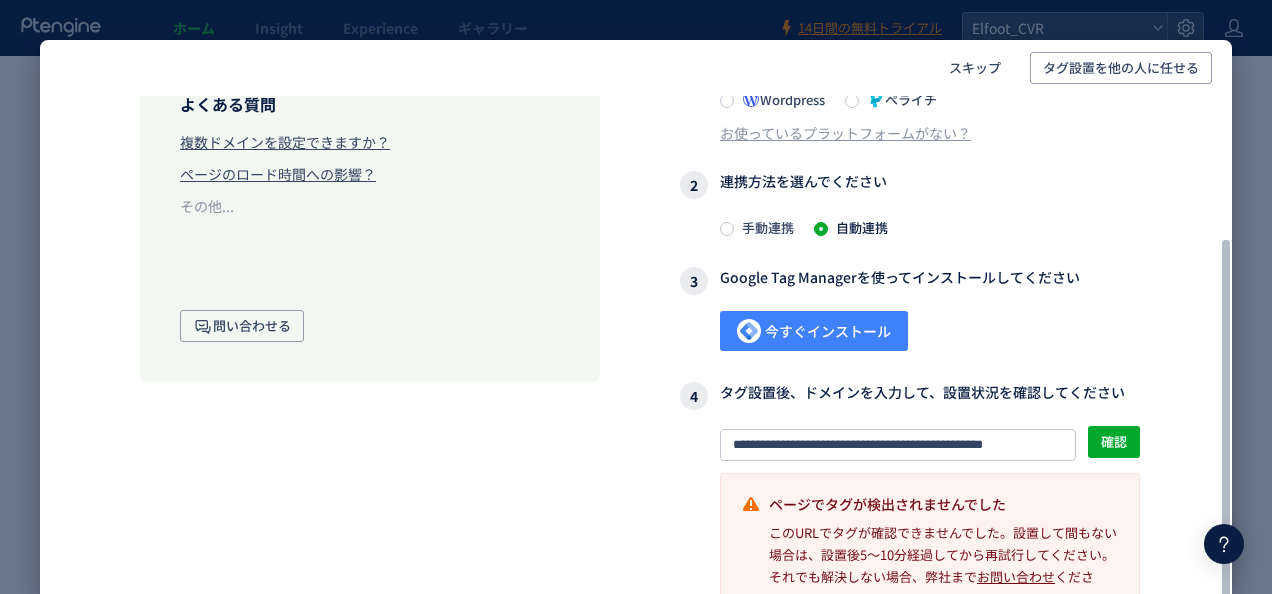 click on "今すぐインストール" at bounding box center [814, 331] 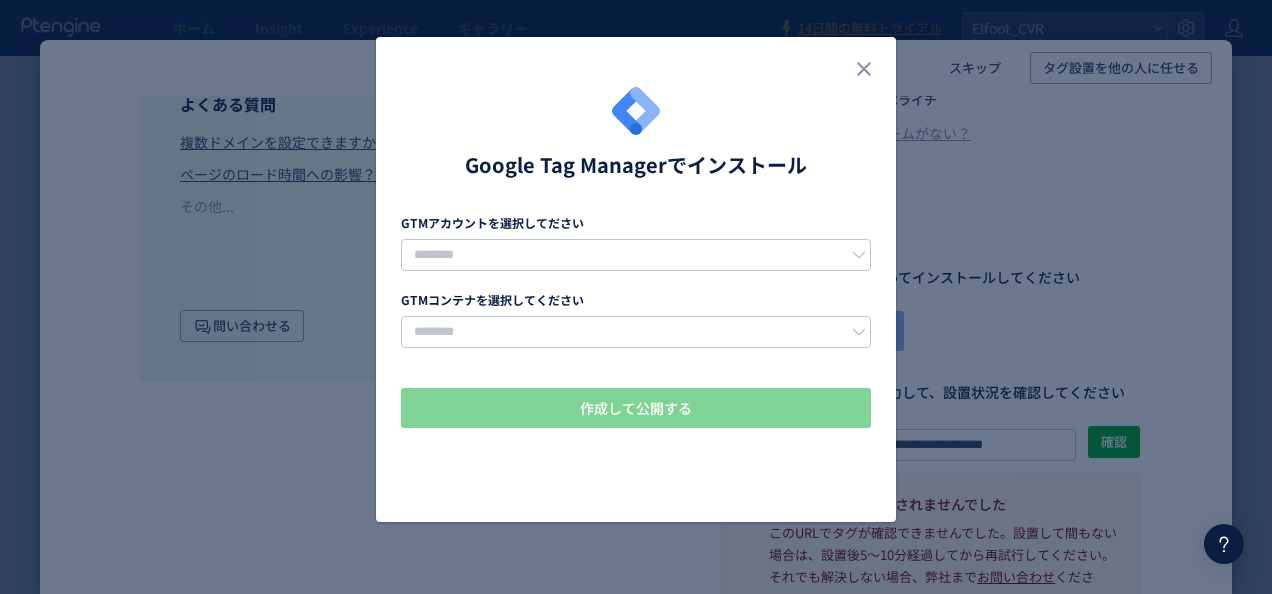 click on "Google Tag Managerでインストール  GTMアカウントを選択してださい  GTMコンテナを選択してください  作成して公開する" 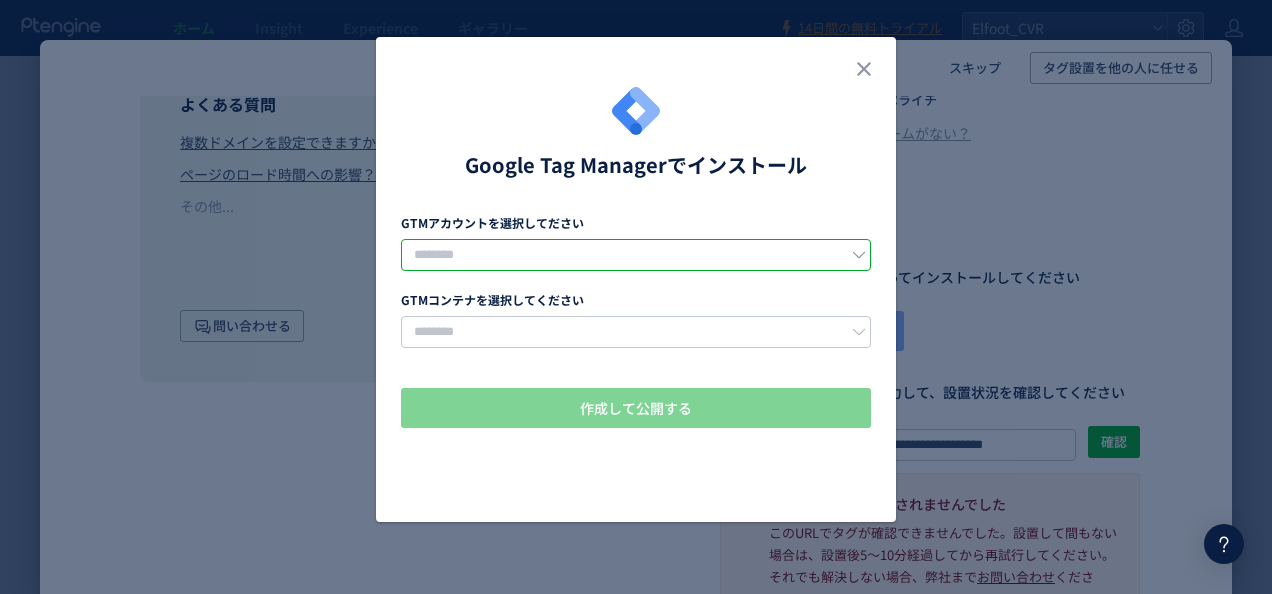 click 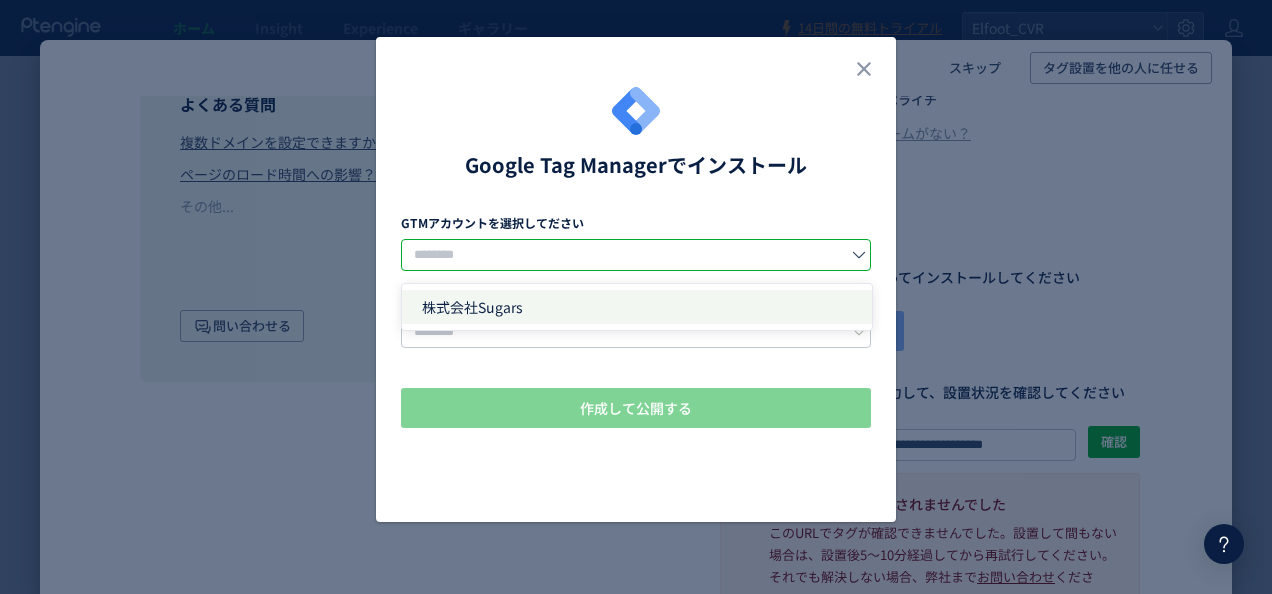 click on "株式会社Sugars" 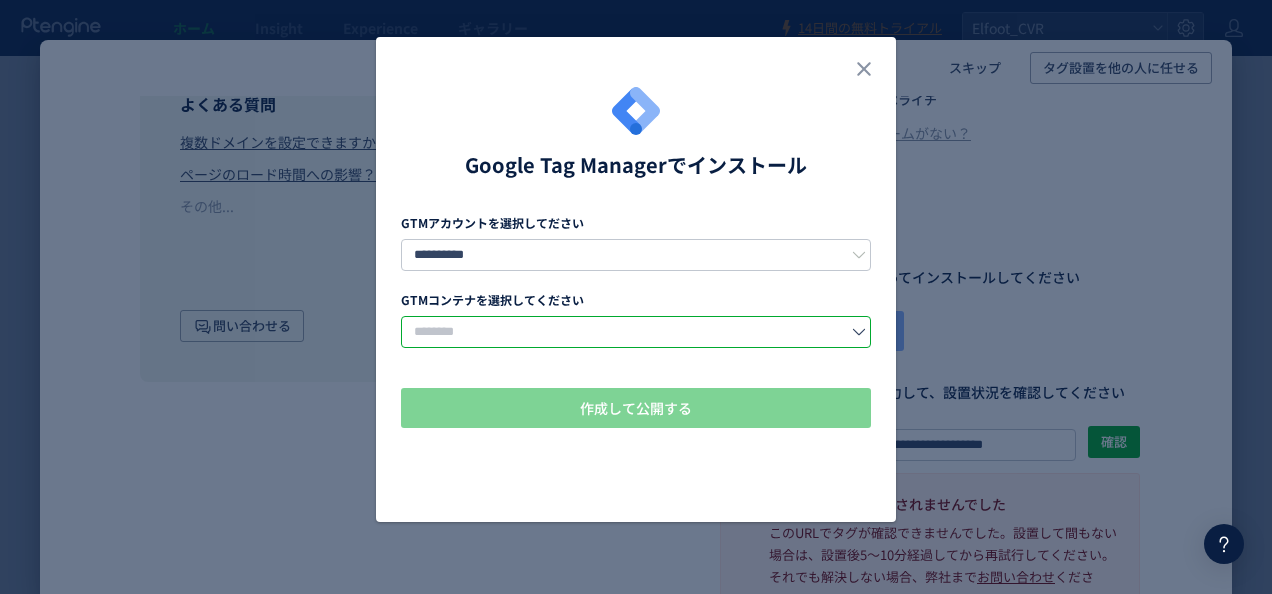 click 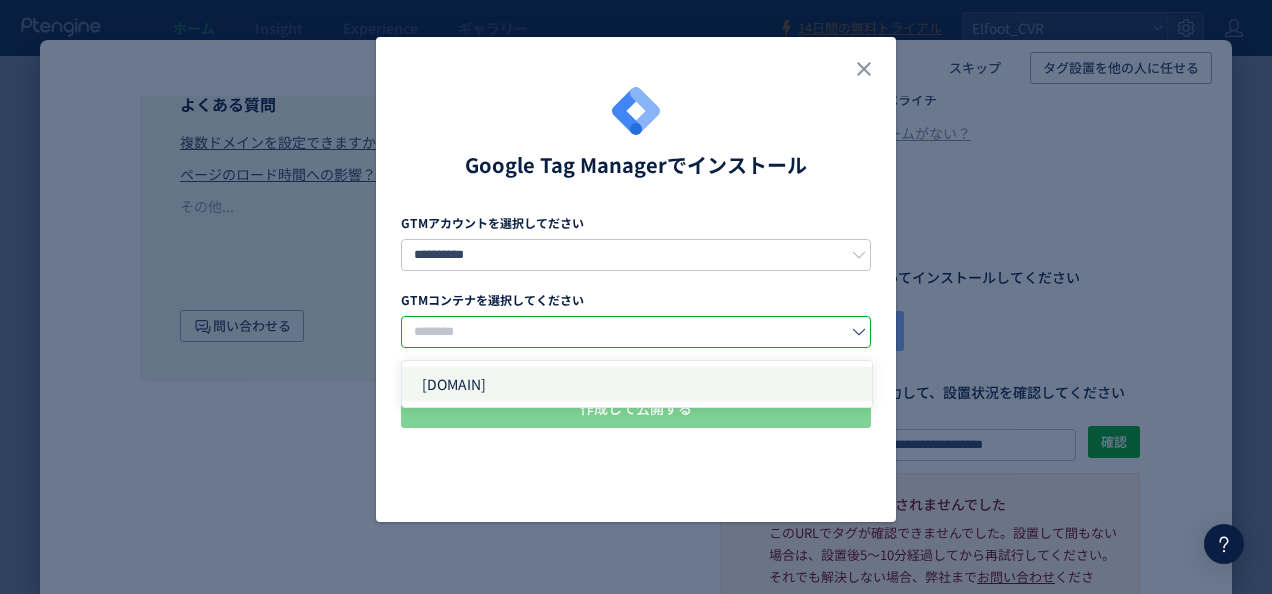 click on "sugars-inc.com" 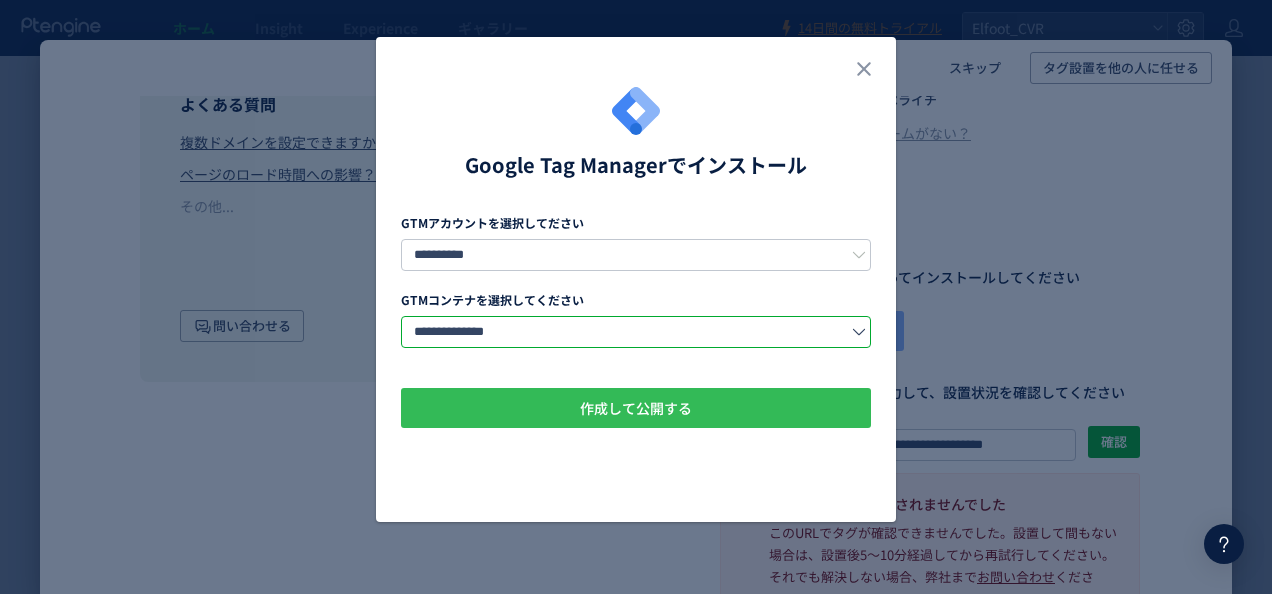 click on "作成して公開する" at bounding box center [636, 408] 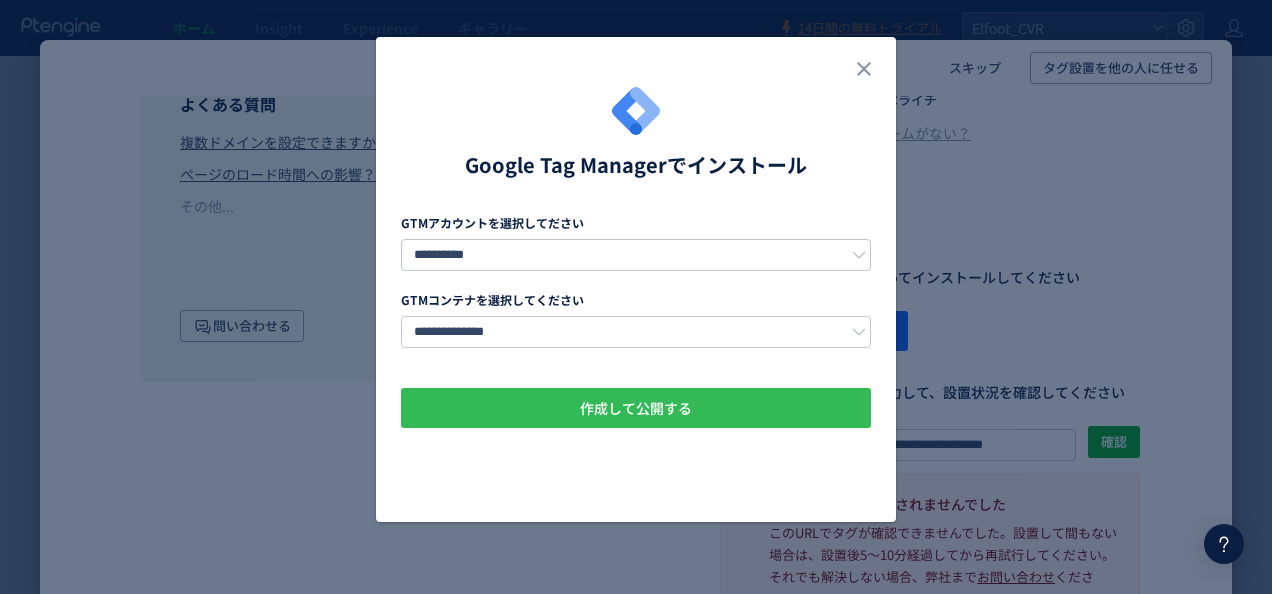 click on "作成して公開する" at bounding box center (636, 408) 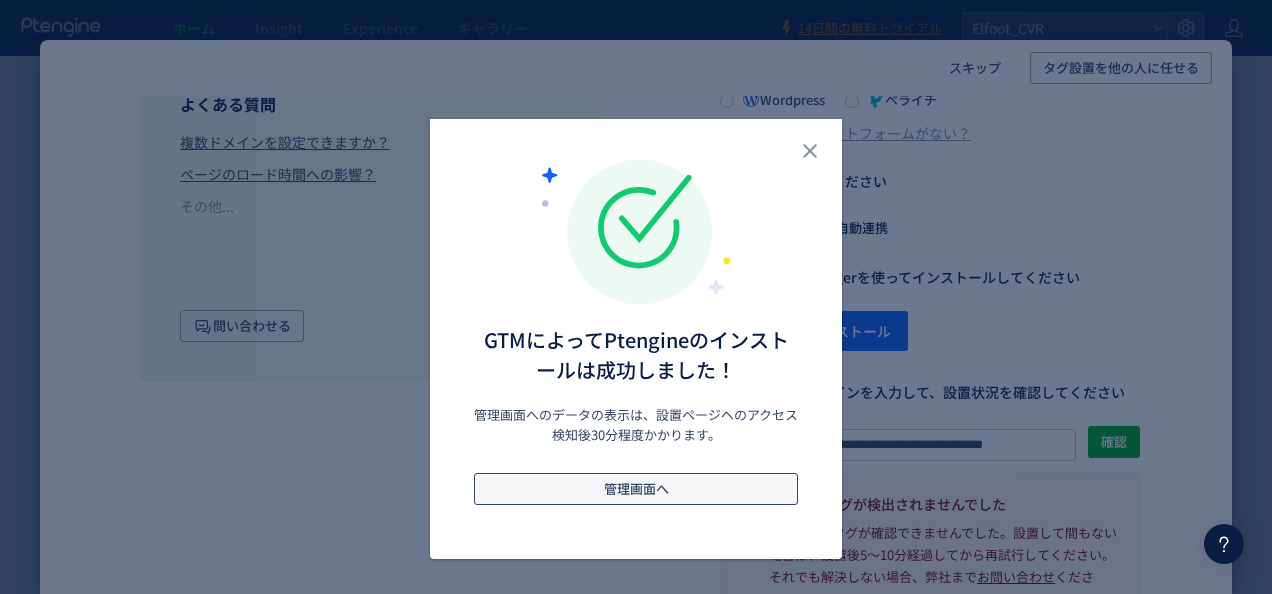 click on "管理画面へ" at bounding box center (636, 489) 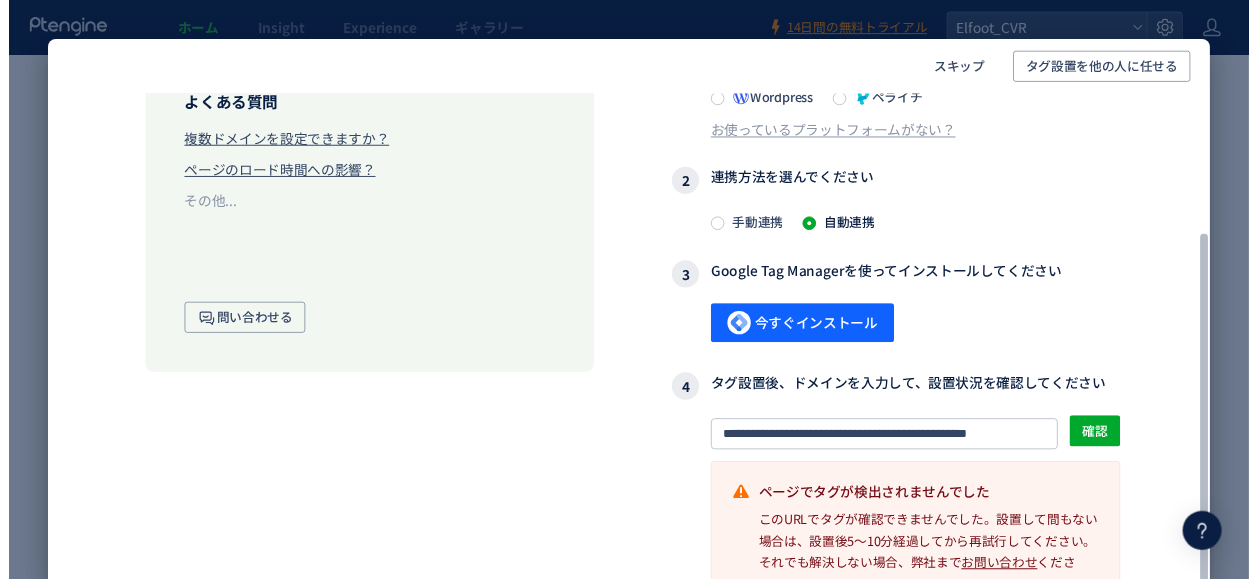 scroll, scrollTop: 0, scrollLeft: 0, axis: both 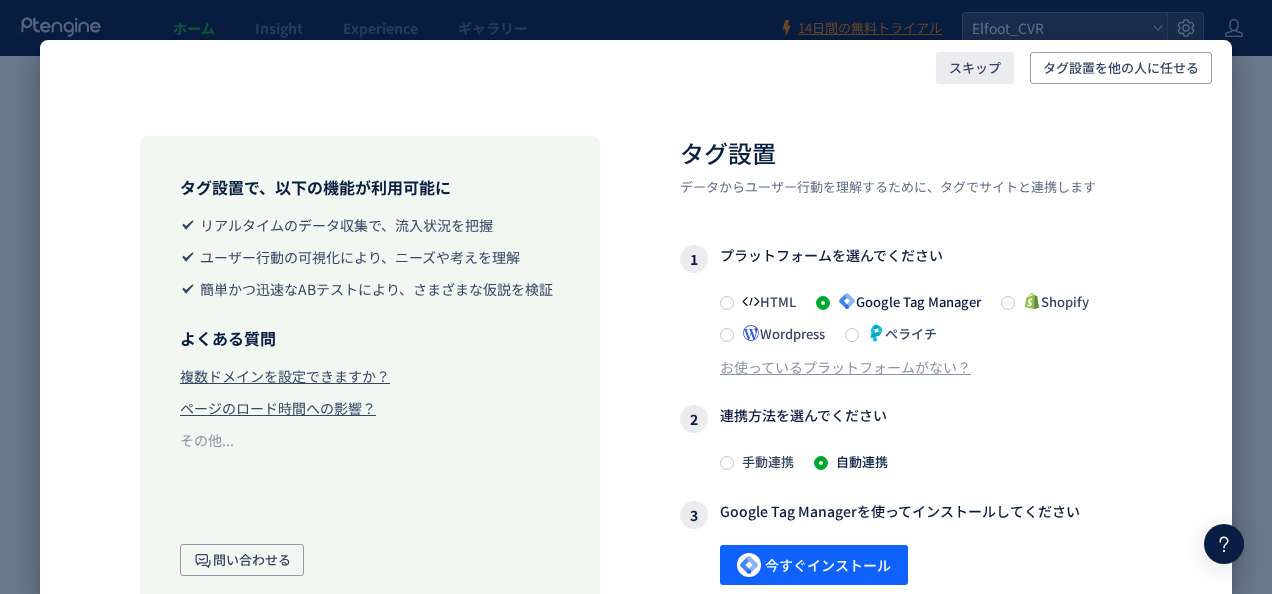 click on "スキップ" at bounding box center (975, 68) 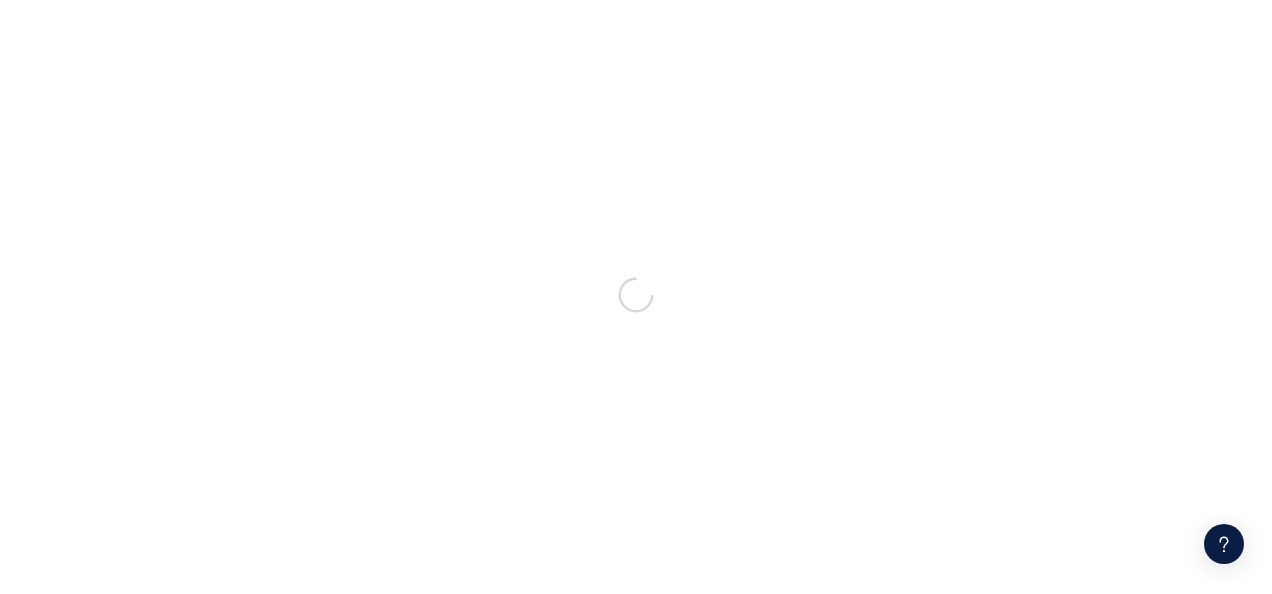 scroll, scrollTop: 0, scrollLeft: 0, axis: both 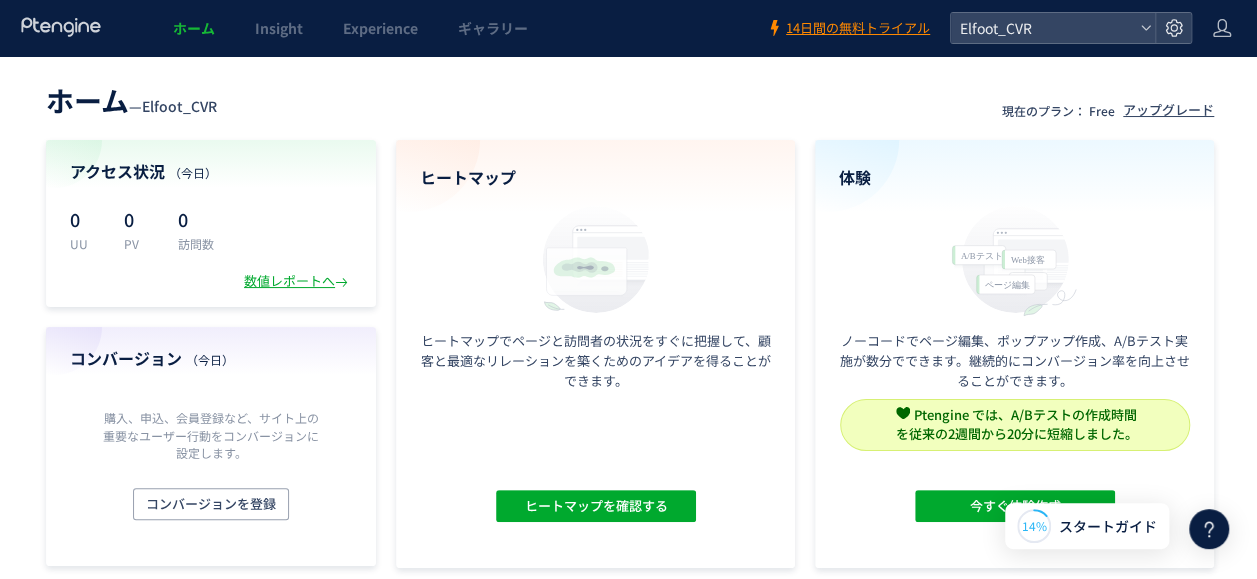 click 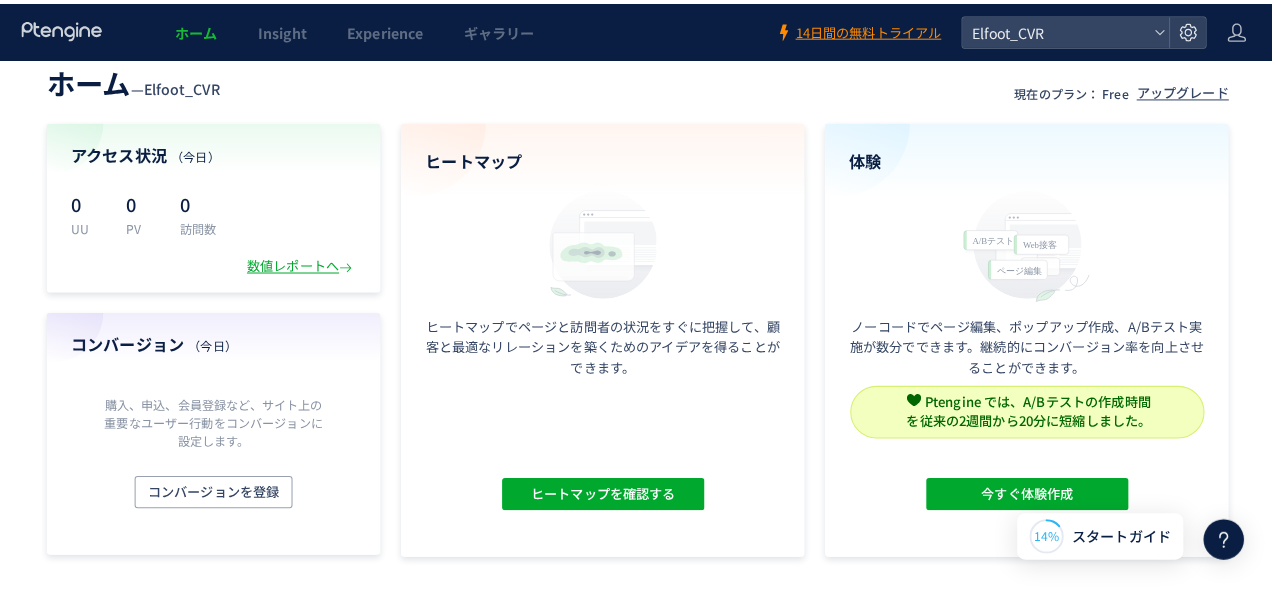 scroll, scrollTop: 0, scrollLeft: 0, axis: both 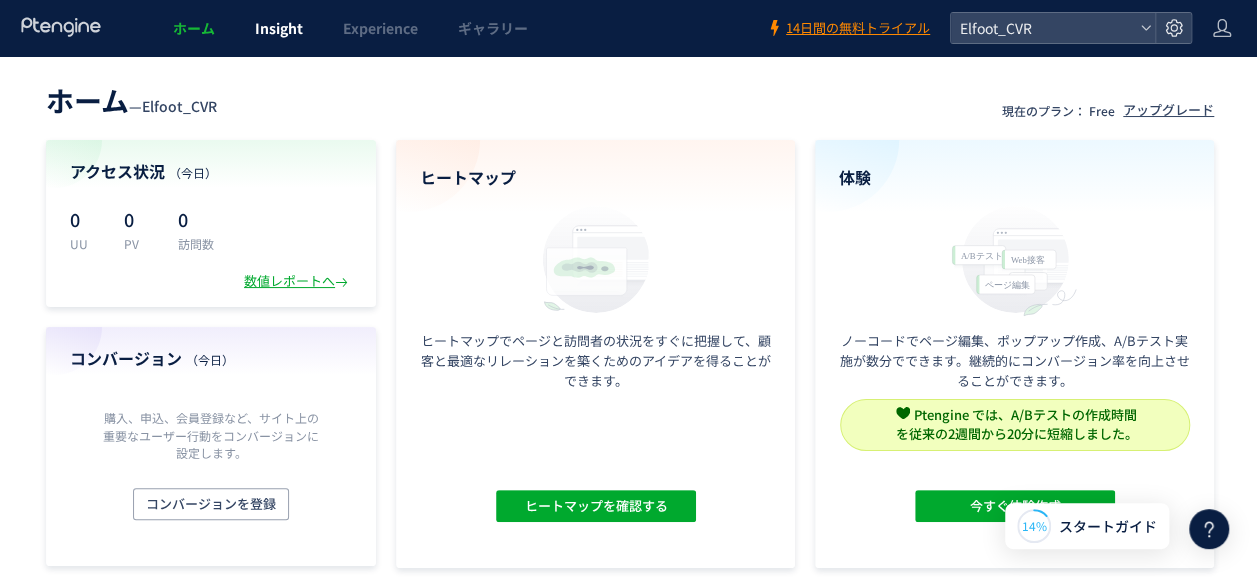 click on "Insight" at bounding box center [279, 28] 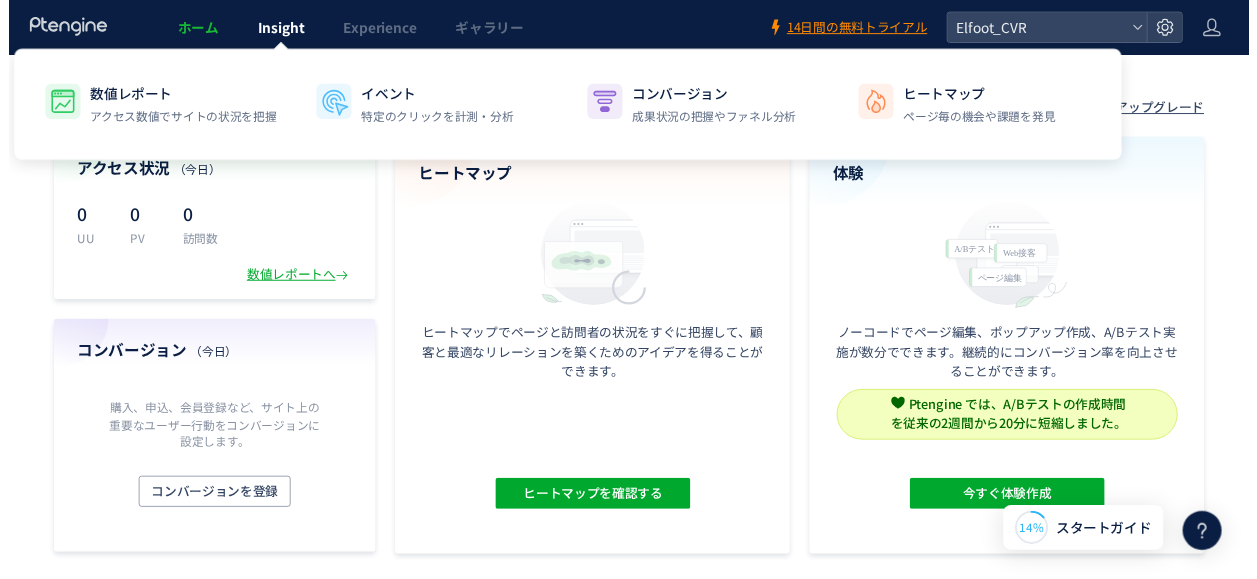 scroll, scrollTop: 0, scrollLeft: 0, axis: both 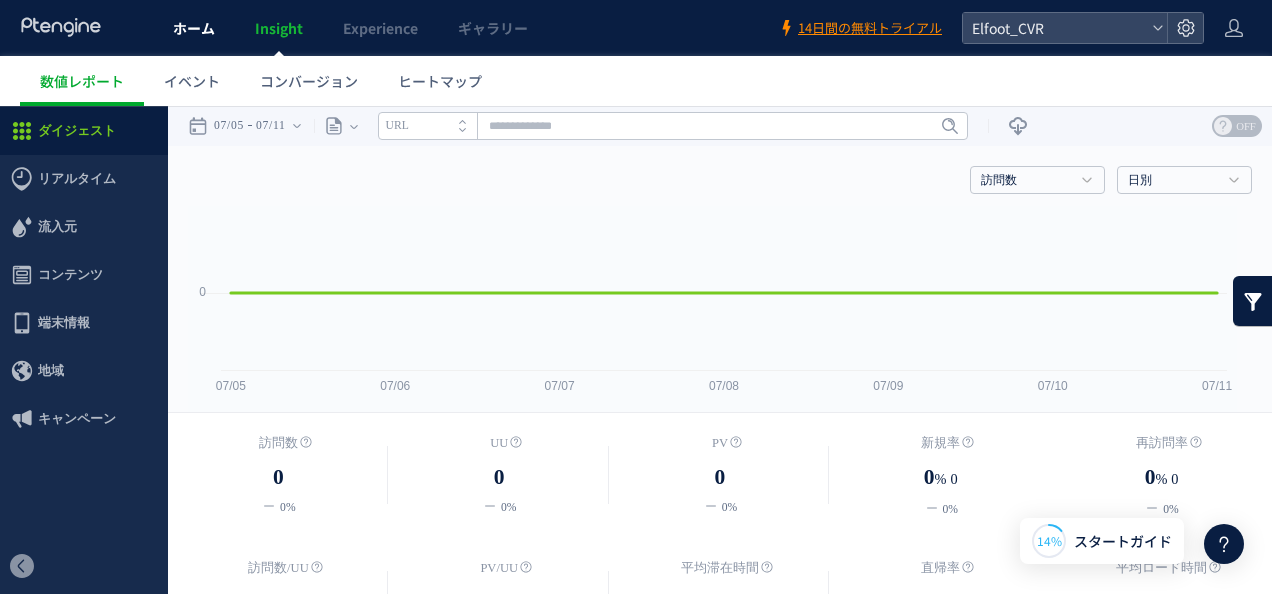 click on "ホーム" at bounding box center (194, 28) 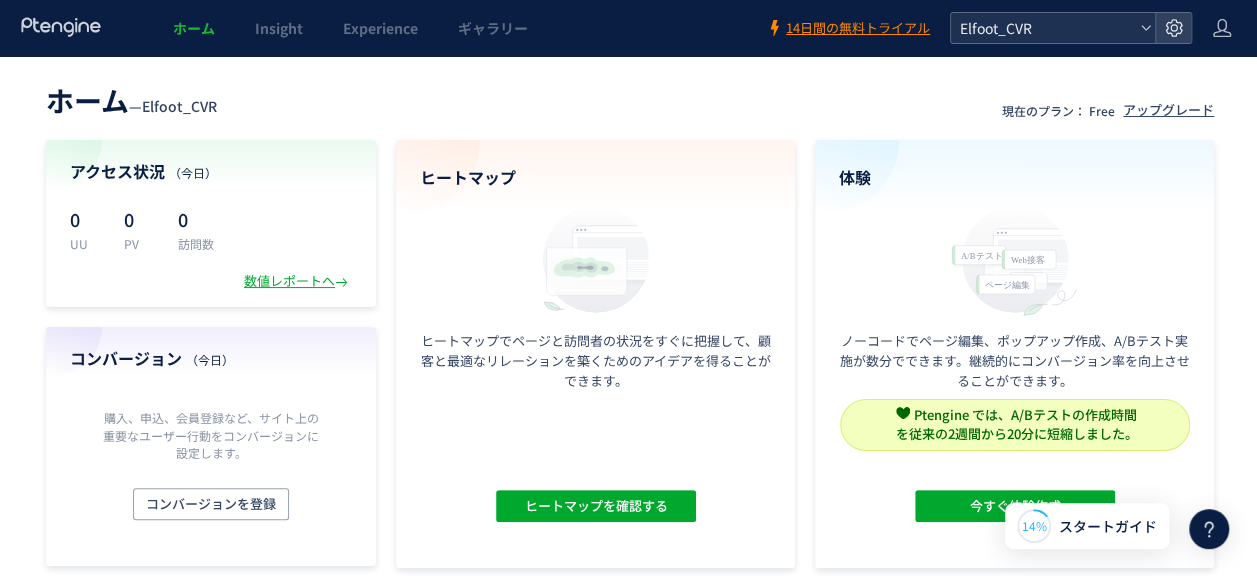click 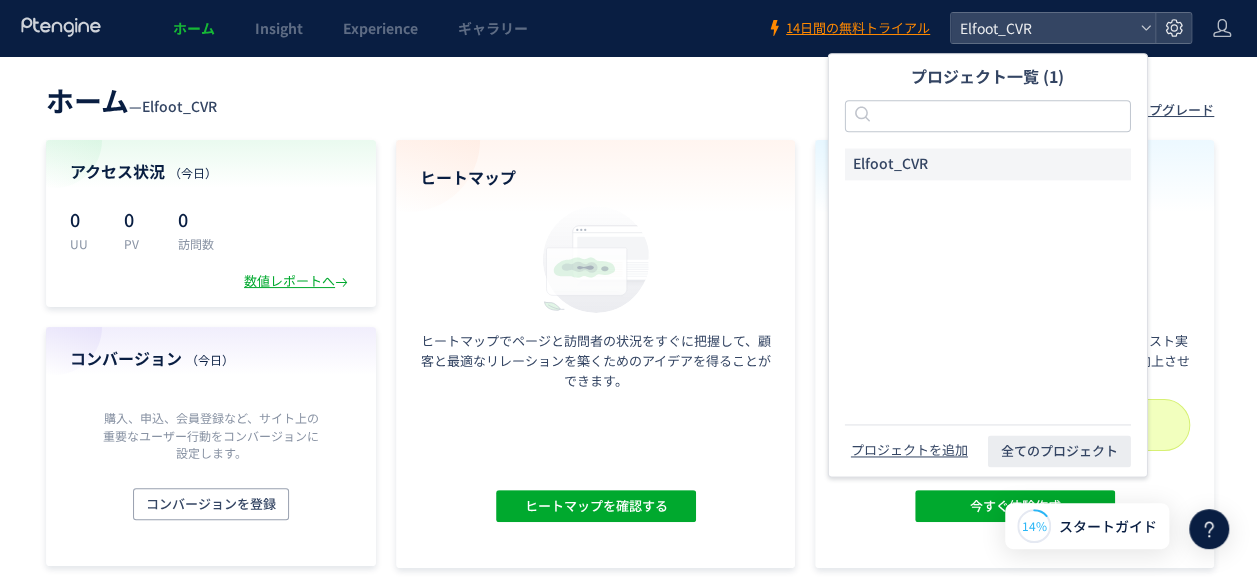 click on "ホーム  —  Elfoot_CVR 現在のプラン： Free アップグレード" at bounding box center [630, 98] 